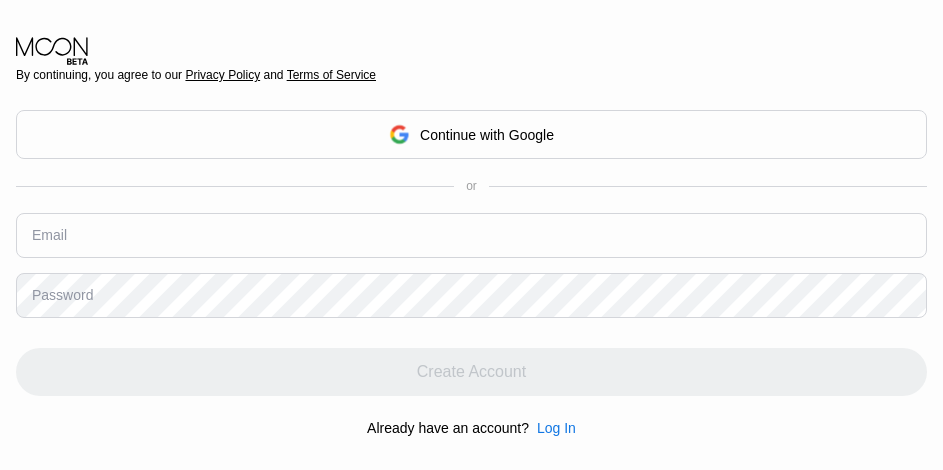 scroll, scrollTop: 0, scrollLeft: 0, axis: both 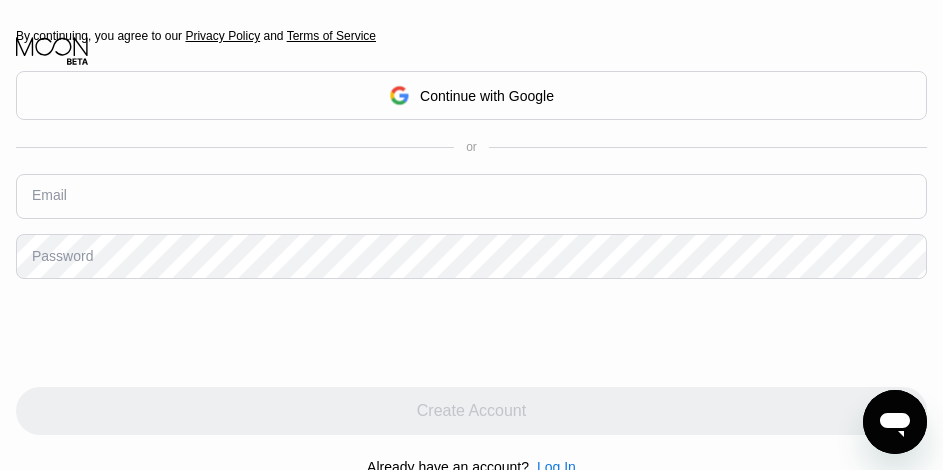 click at bounding box center [471, 196] 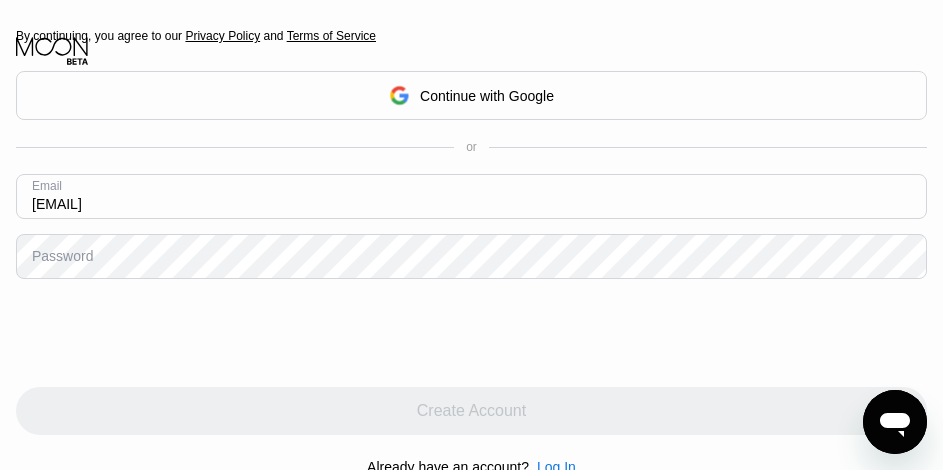 type on "[EMAIL]" 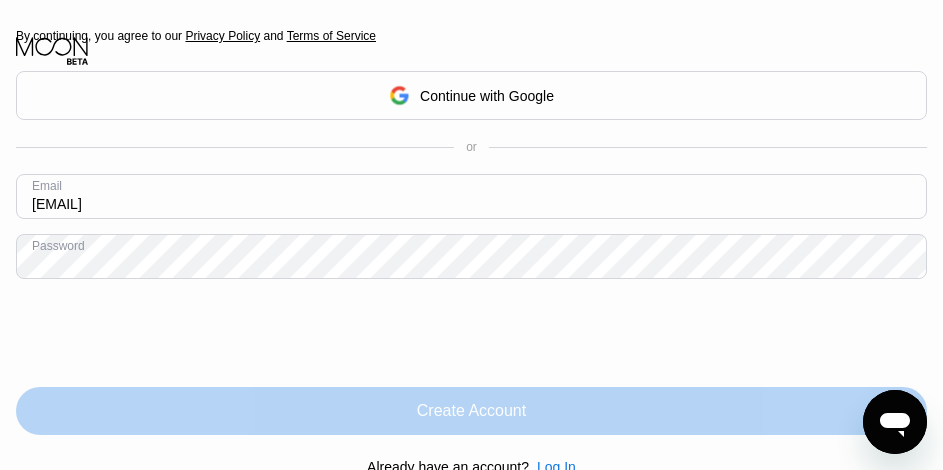 click on "Create Account" at bounding box center (471, 411) 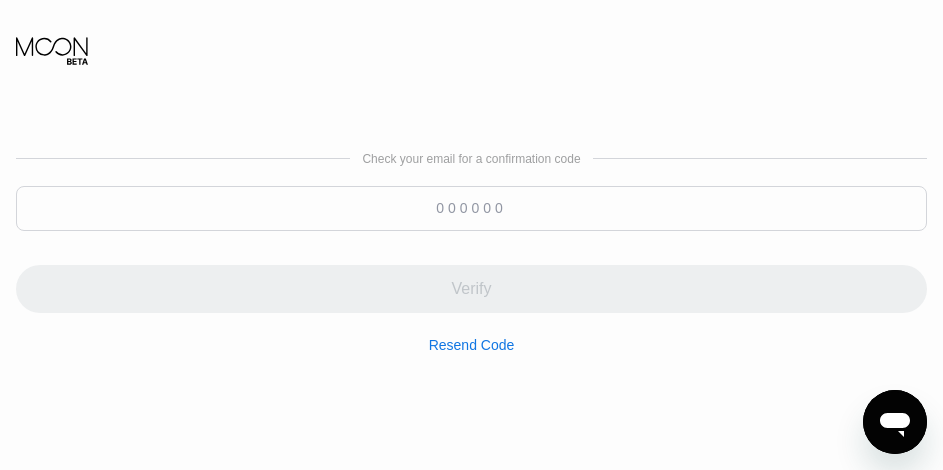 click on "Check your email for a confirmation code Verify Resend Code" at bounding box center [471, 252] 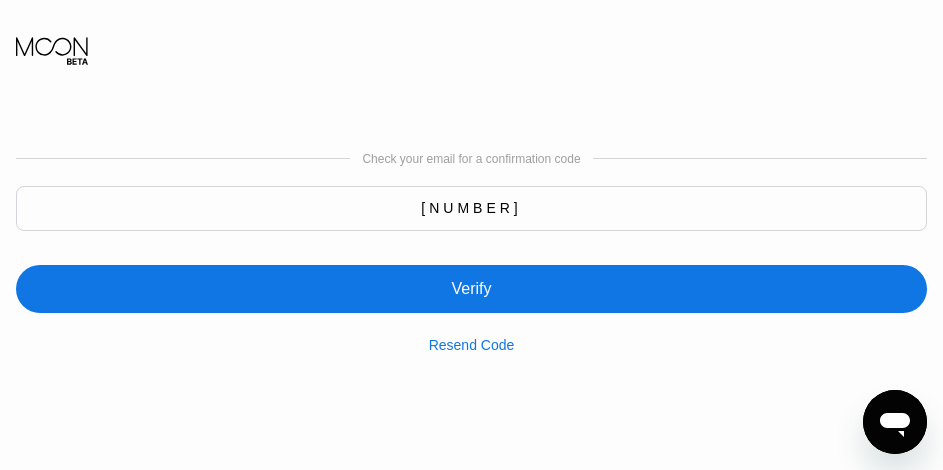 type on "913765" 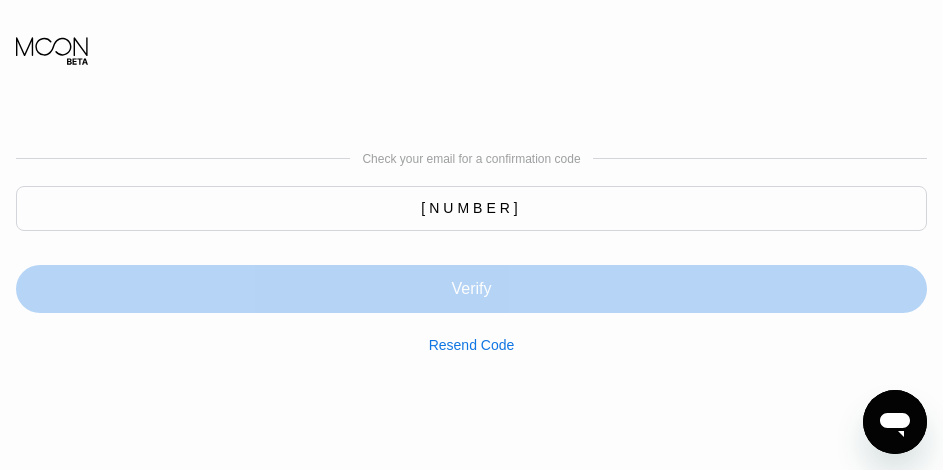 click on "Verify" at bounding box center [471, 289] 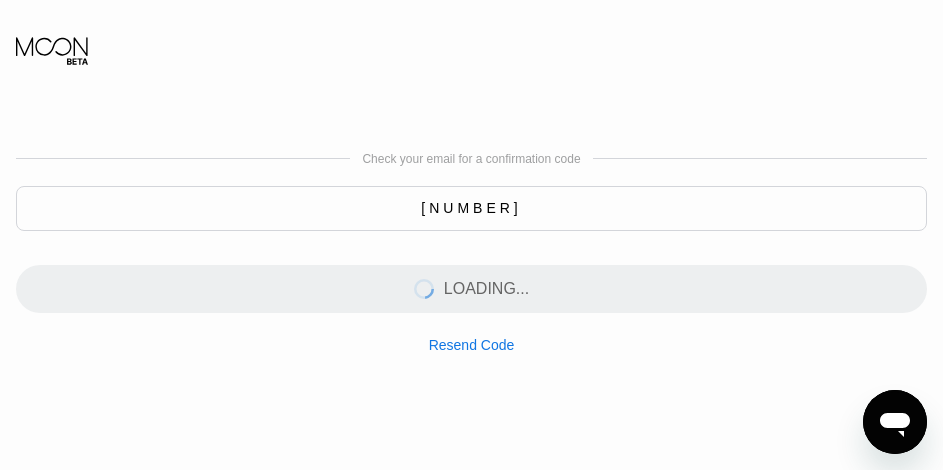 click on "Check your email for a confirmation code 913765 LOADING... Resend Code" at bounding box center [471, 252] 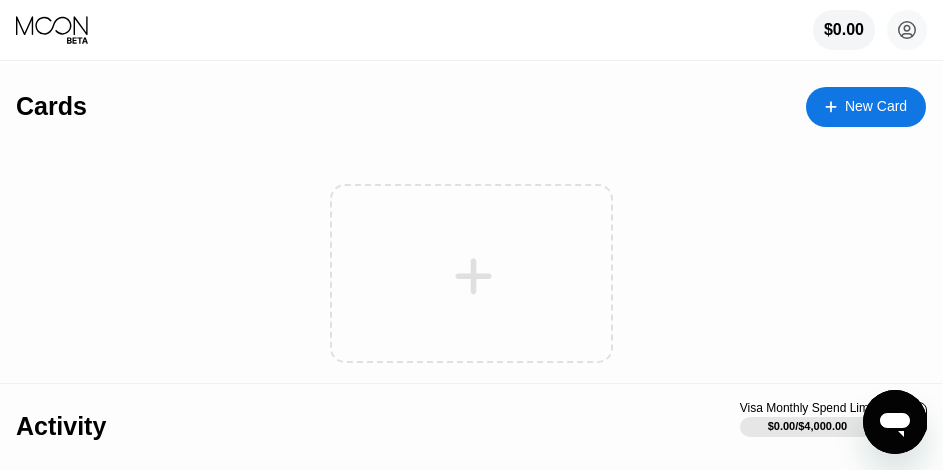 click 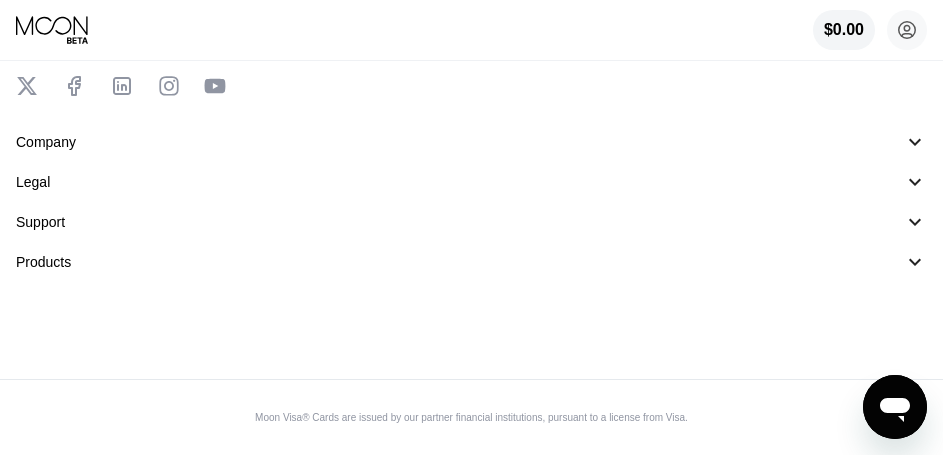 scroll, scrollTop: 0, scrollLeft: 0, axis: both 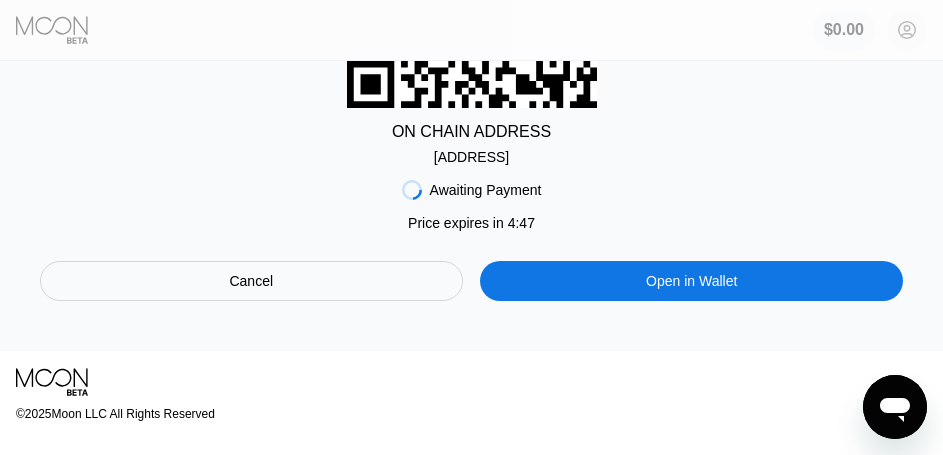 click on "bc1qnjyk75vfdnq...syngkrg8xz22wrf" at bounding box center [471, 157] 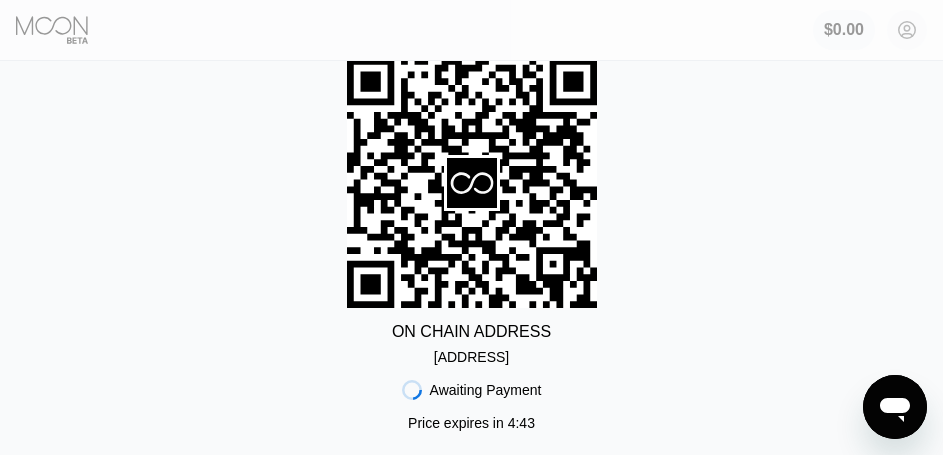 scroll, scrollTop: 100, scrollLeft: 0, axis: vertical 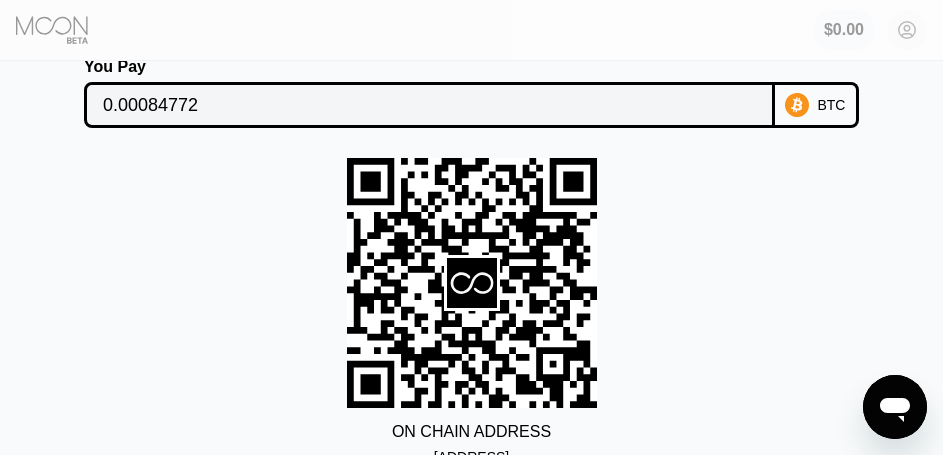click on "0.00084772" at bounding box center (429, 105) 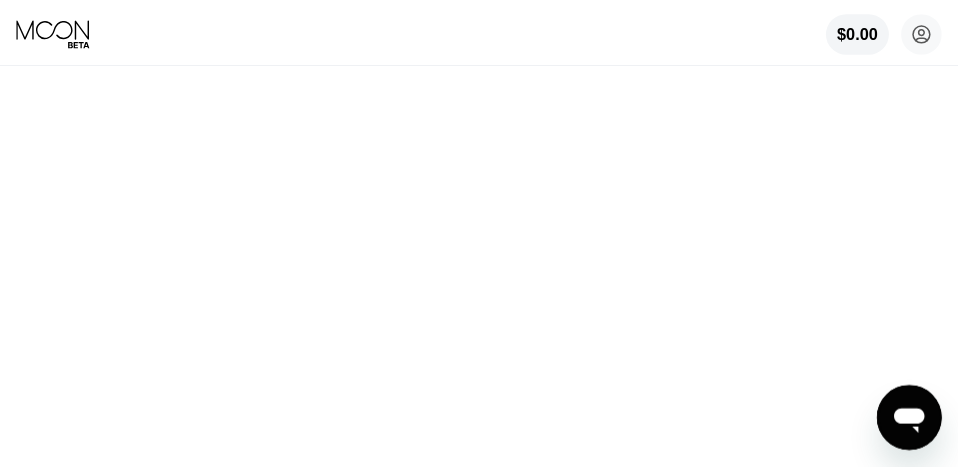 scroll, scrollTop: 0, scrollLeft: 0, axis: both 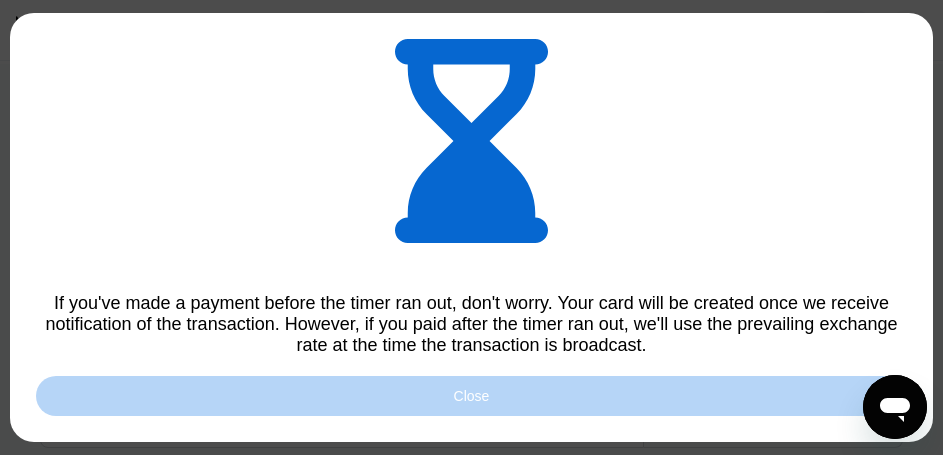 click on "Close" at bounding box center (471, 396) 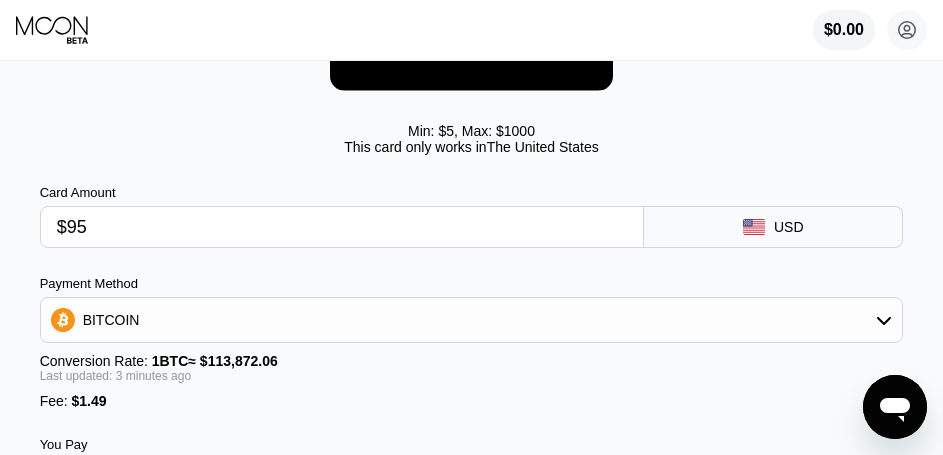 scroll, scrollTop: 0, scrollLeft: 0, axis: both 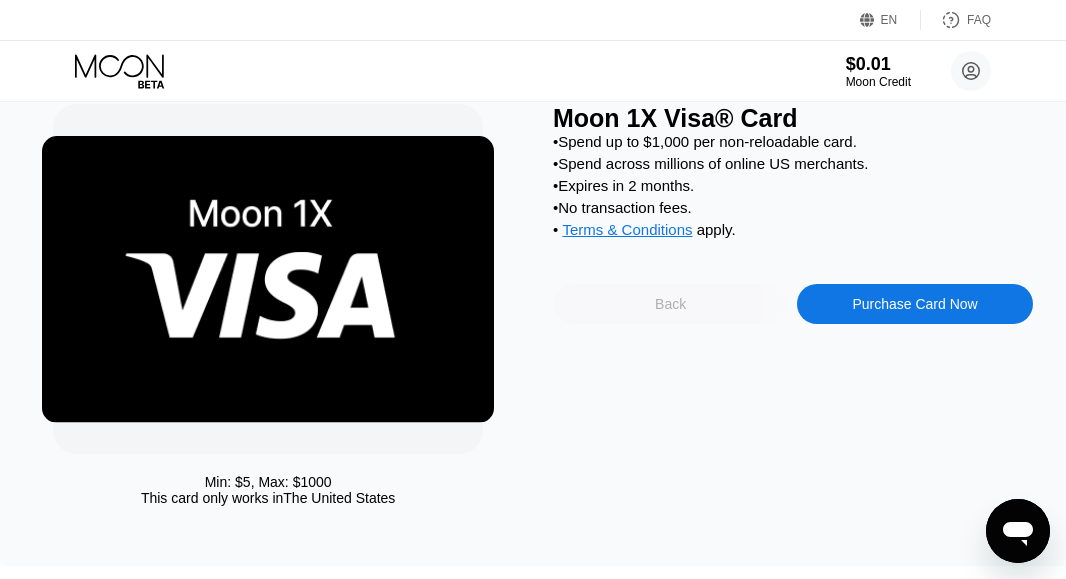 click on "Back" at bounding box center (670, 304) 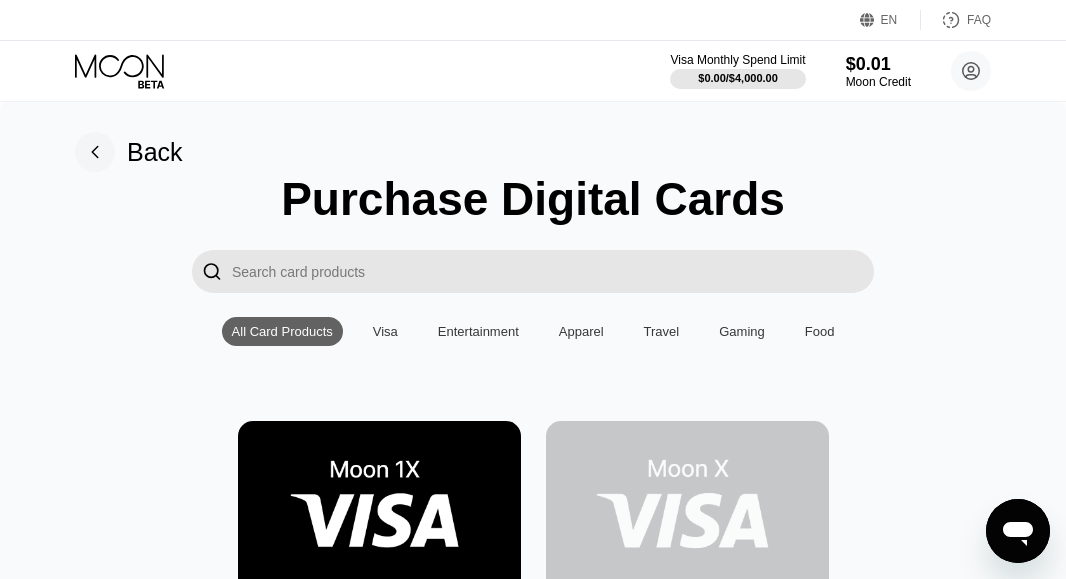 click on "Back" at bounding box center (155, 152) 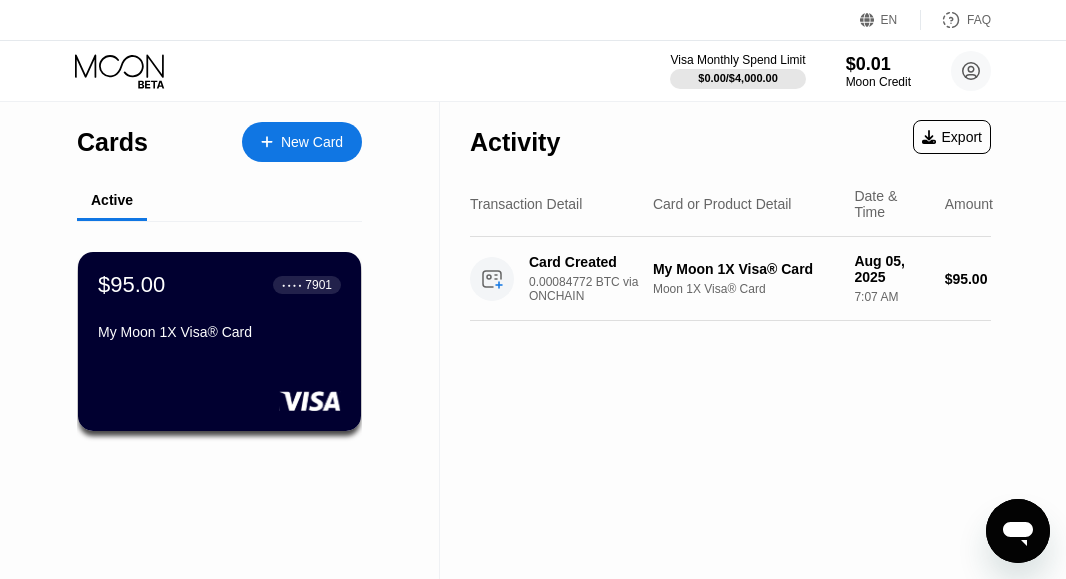 click on "$95.00 ● ● ● ● [CARD_LAST_4]" at bounding box center [219, 285] 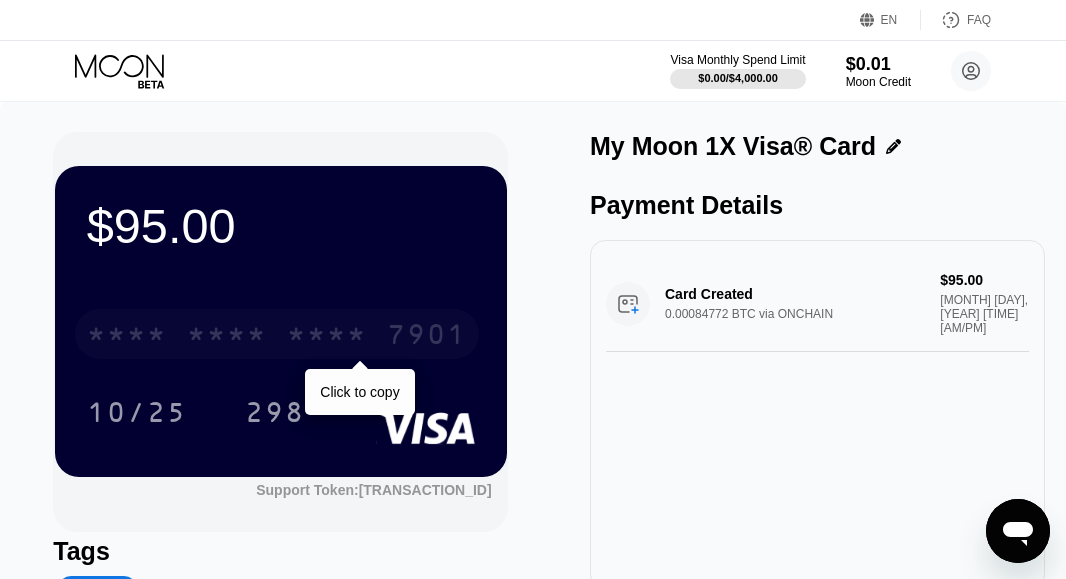 click on "7901" at bounding box center (427, 337) 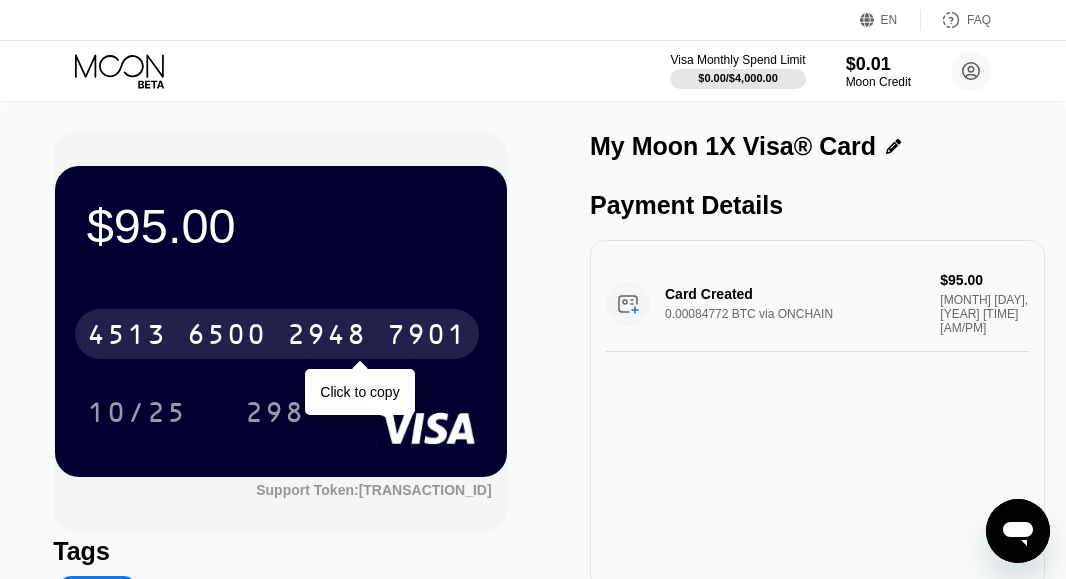 click on "[CARD_PREFIX] [CARD_PREFIX] [CARD_PREFIX] [CARD_PREFIX] [CARD_LAST_4]" at bounding box center [277, 334] 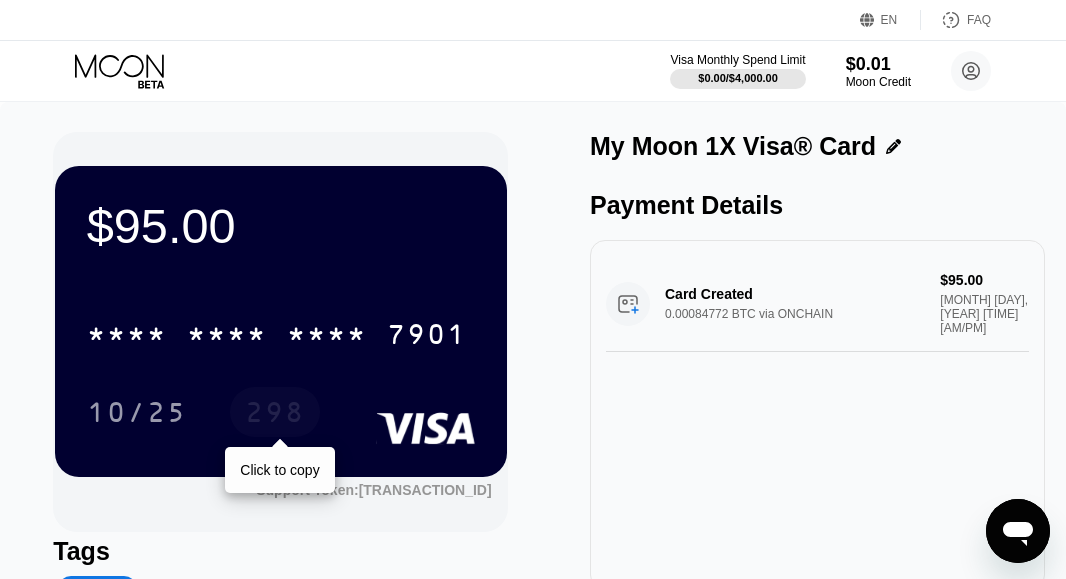 click on "298" at bounding box center (275, 415) 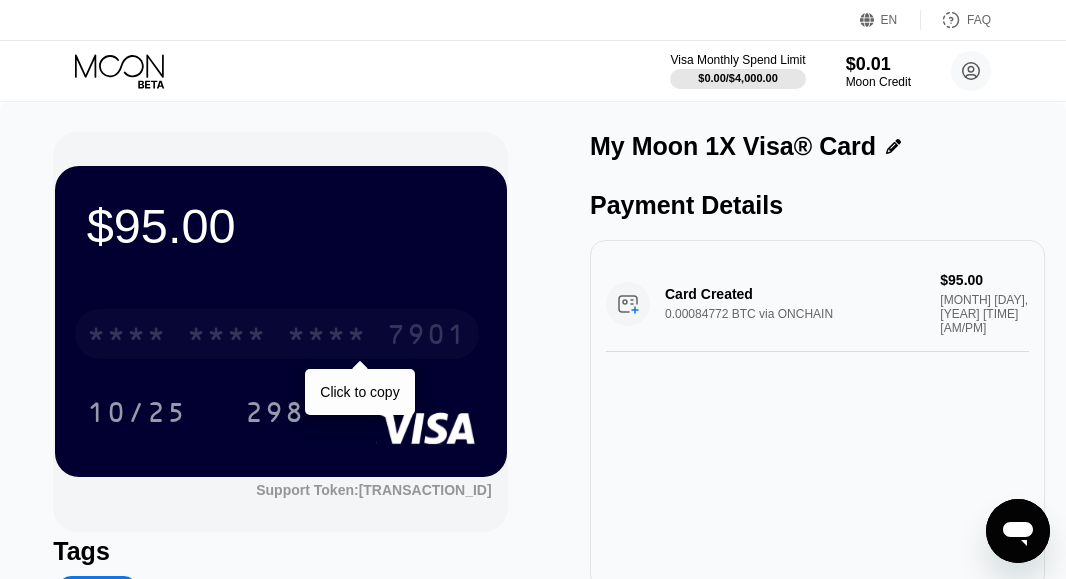 click on "[CARD_TYPE] * * * * * * * * * * * * [CARD_LAST_4]" at bounding box center [277, 334] 